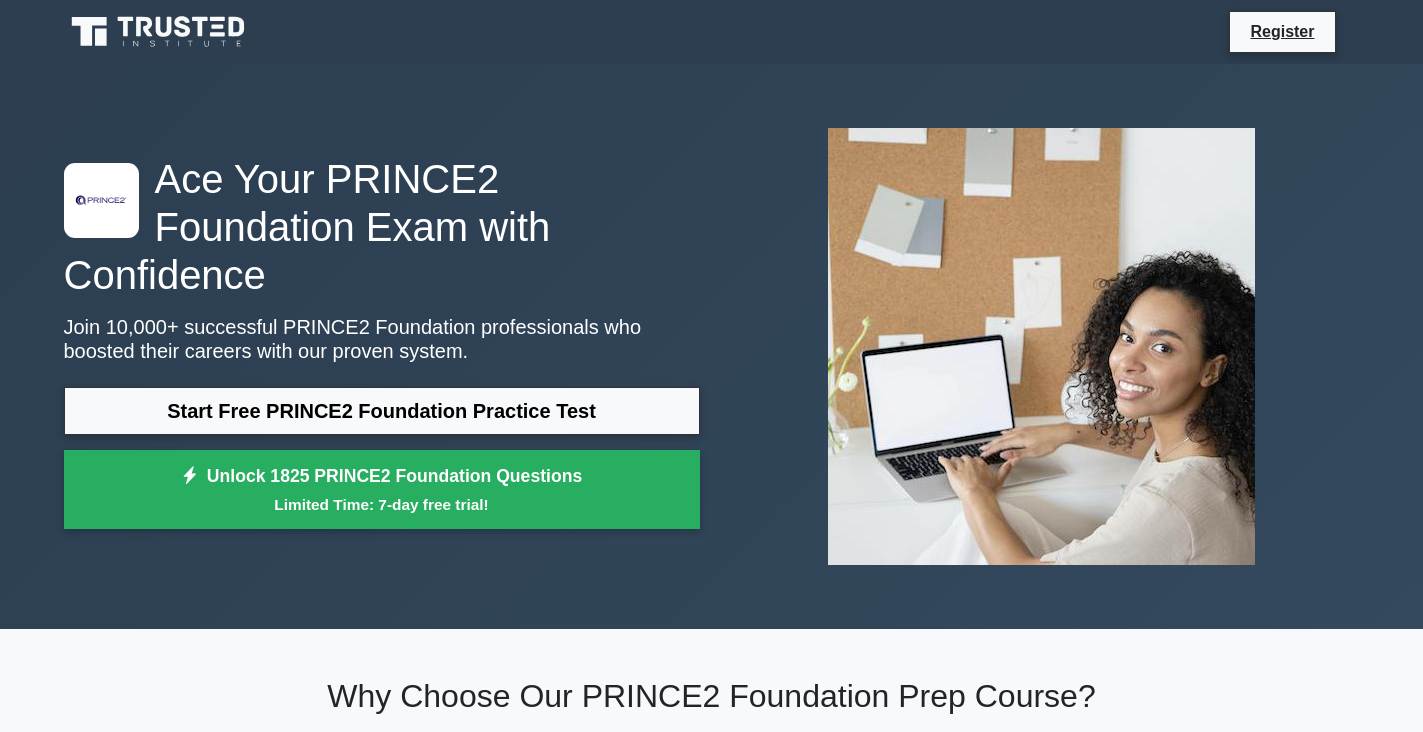 scroll, scrollTop: 0, scrollLeft: 0, axis: both 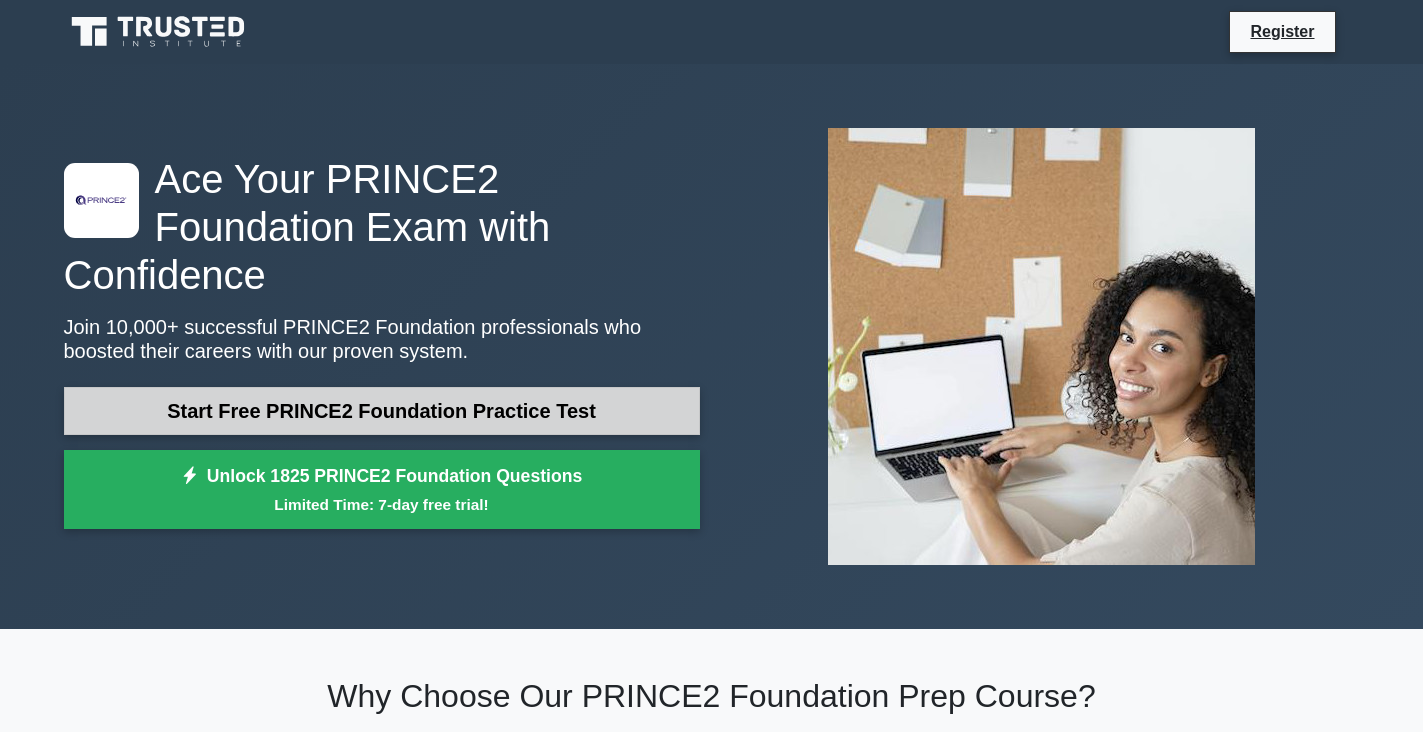 click on "Start Free PRINCE2 Foundation Practice Test" at bounding box center [382, 411] 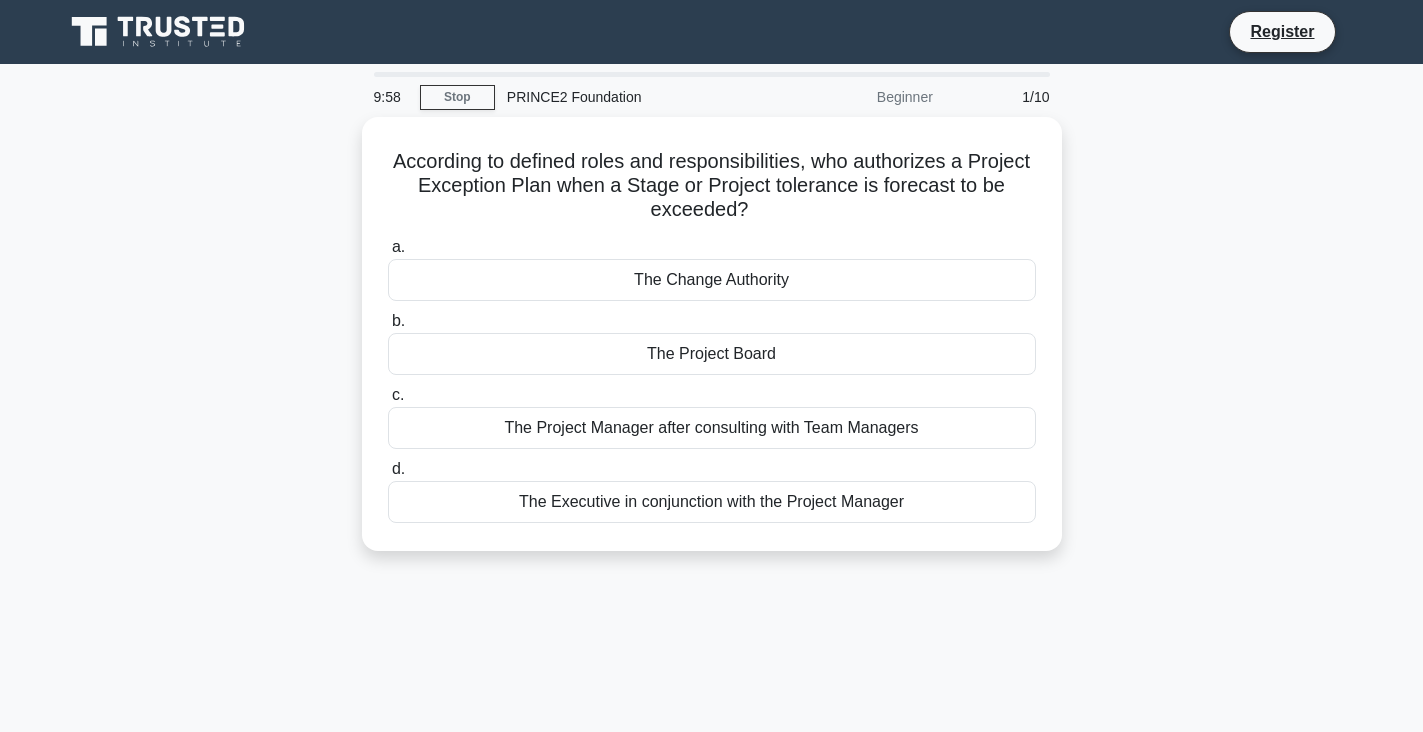 scroll, scrollTop: 0, scrollLeft: 0, axis: both 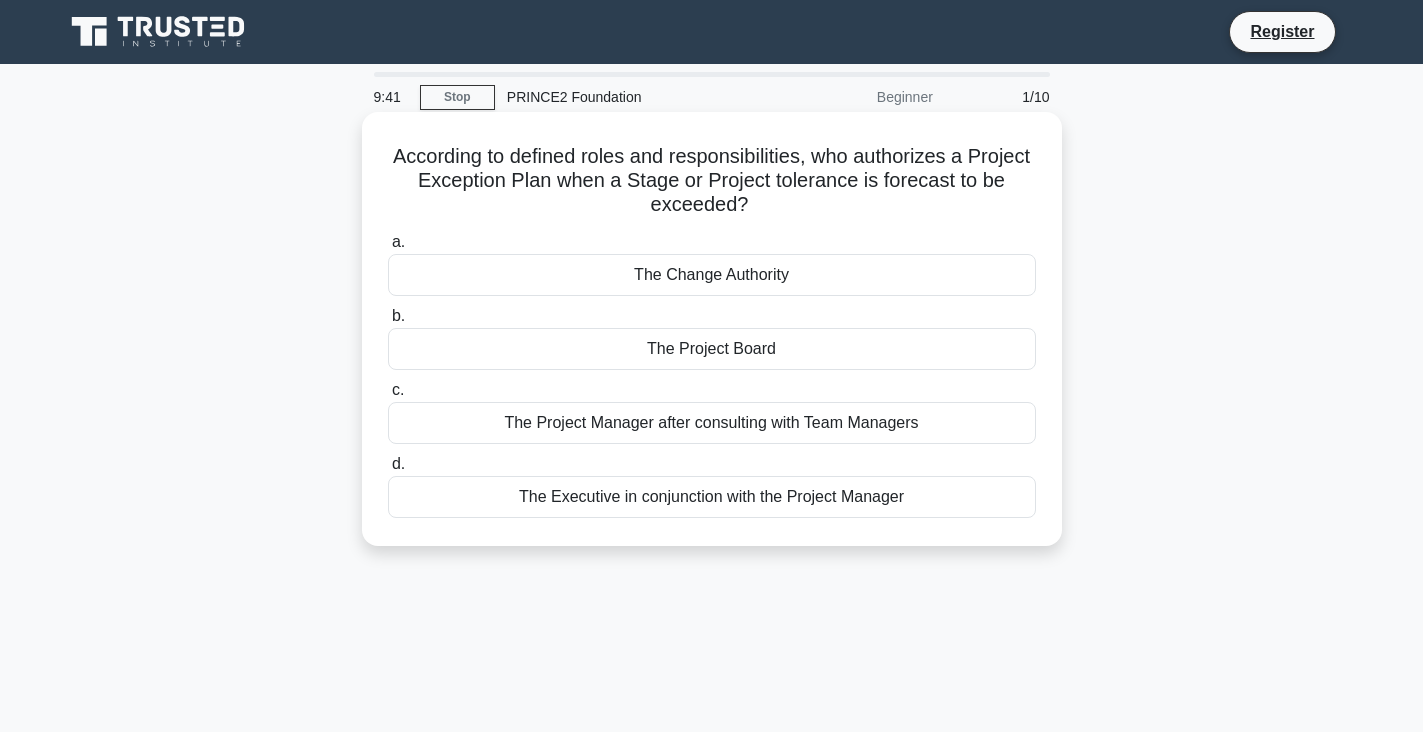 click on "The Project Manager after consulting with Team Managers" at bounding box center [712, 423] 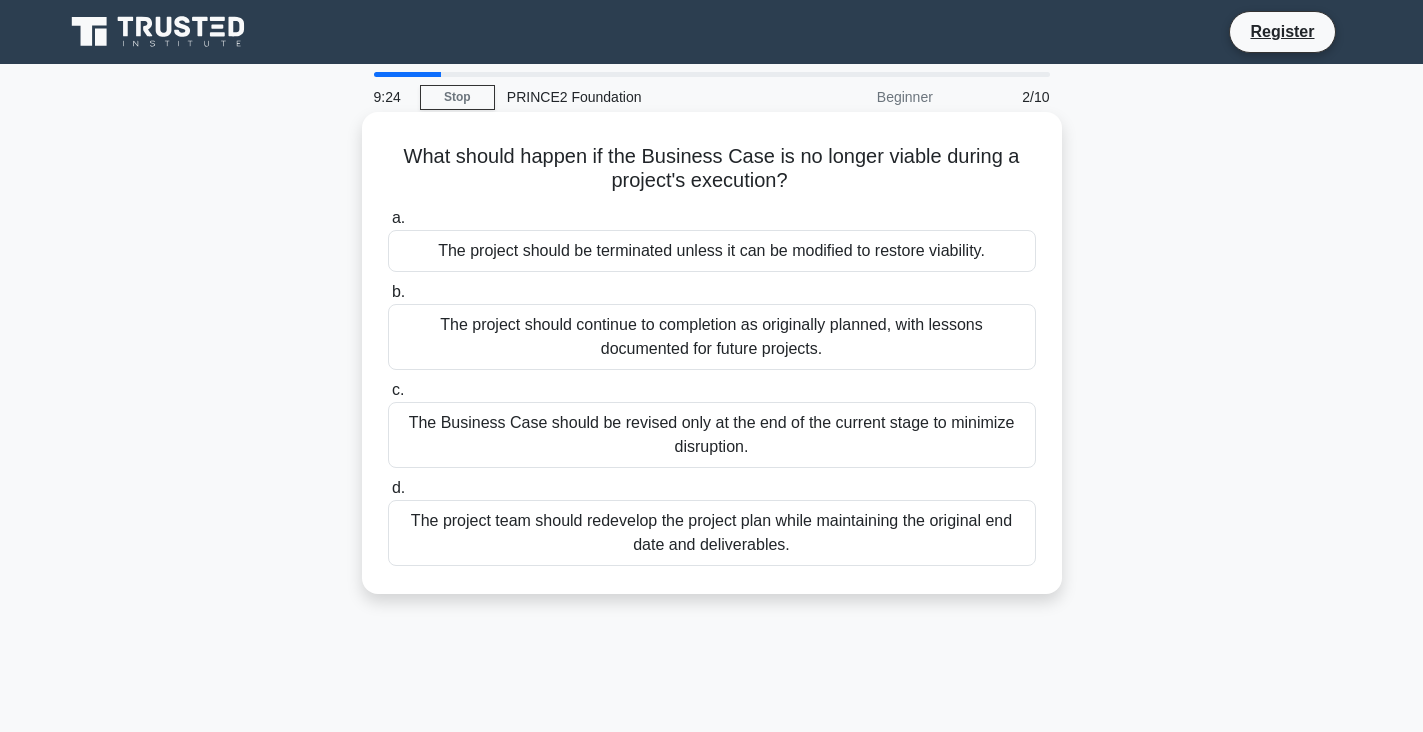 click on "The project team should redevelop the project plan while maintaining the original end date and deliverables." at bounding box center [712, 533] 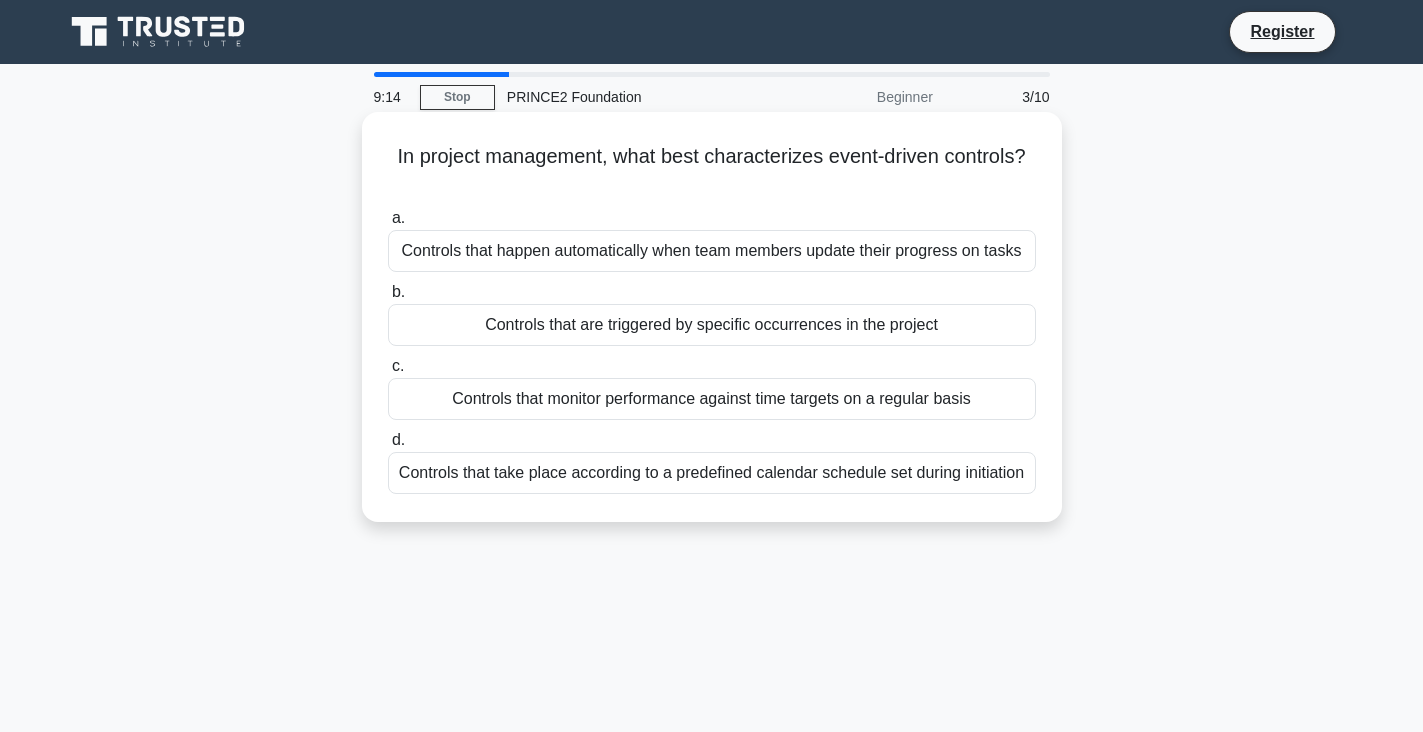 click on "Controls that monitor performance against time targets on a regular basis" at bounding box center [712, 399] 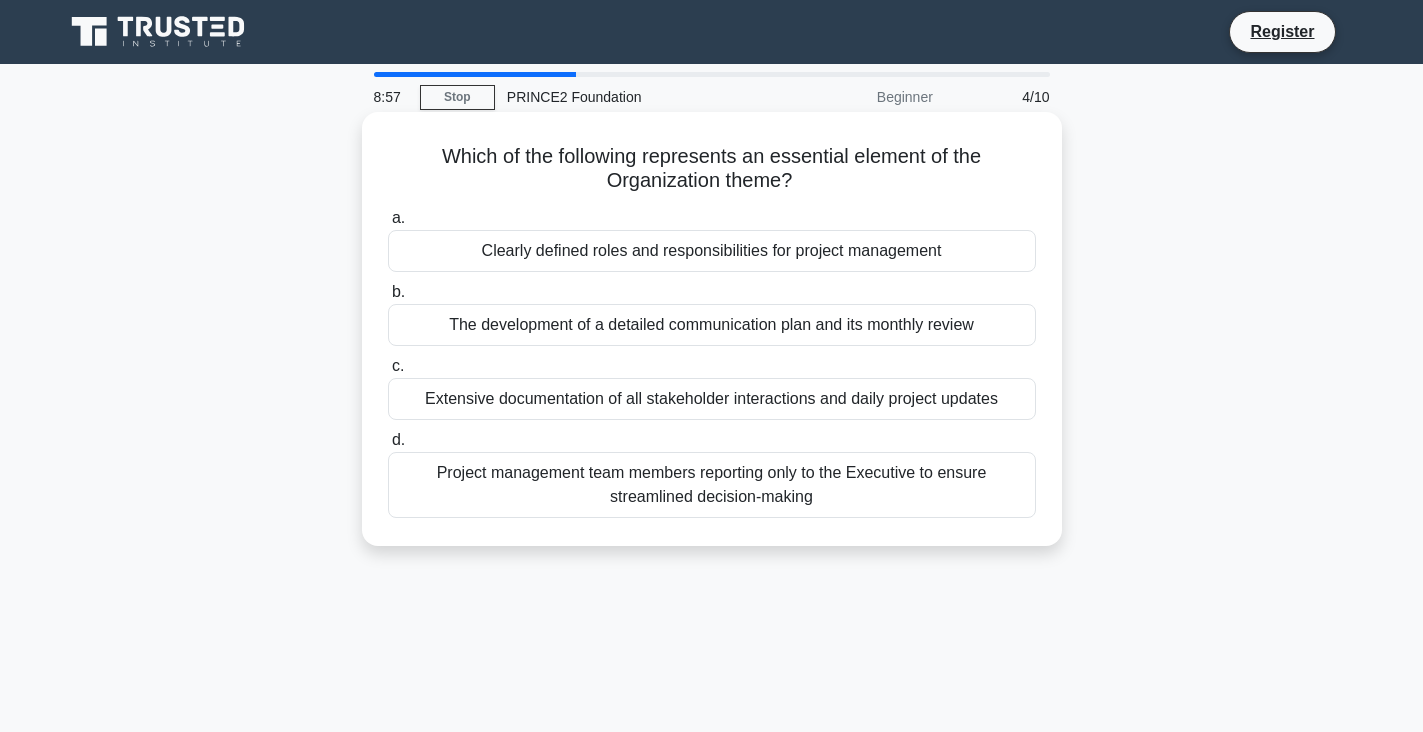 click on "Clearly defined roles and responsibilities for project management" at bounding box center (712, 251) 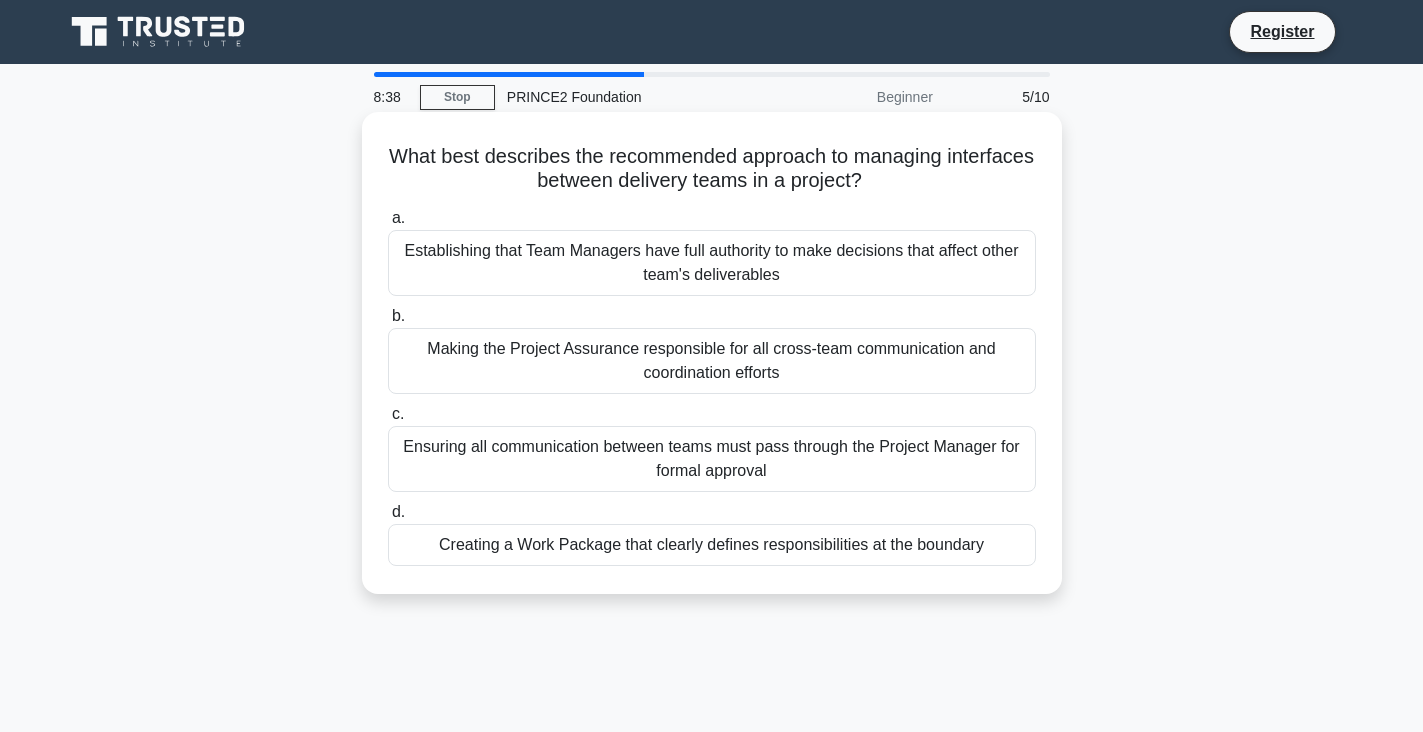 click on "Ensuring all communication between teams must pass through the Project Manager for formal approval" at bounding box center [712, 459] 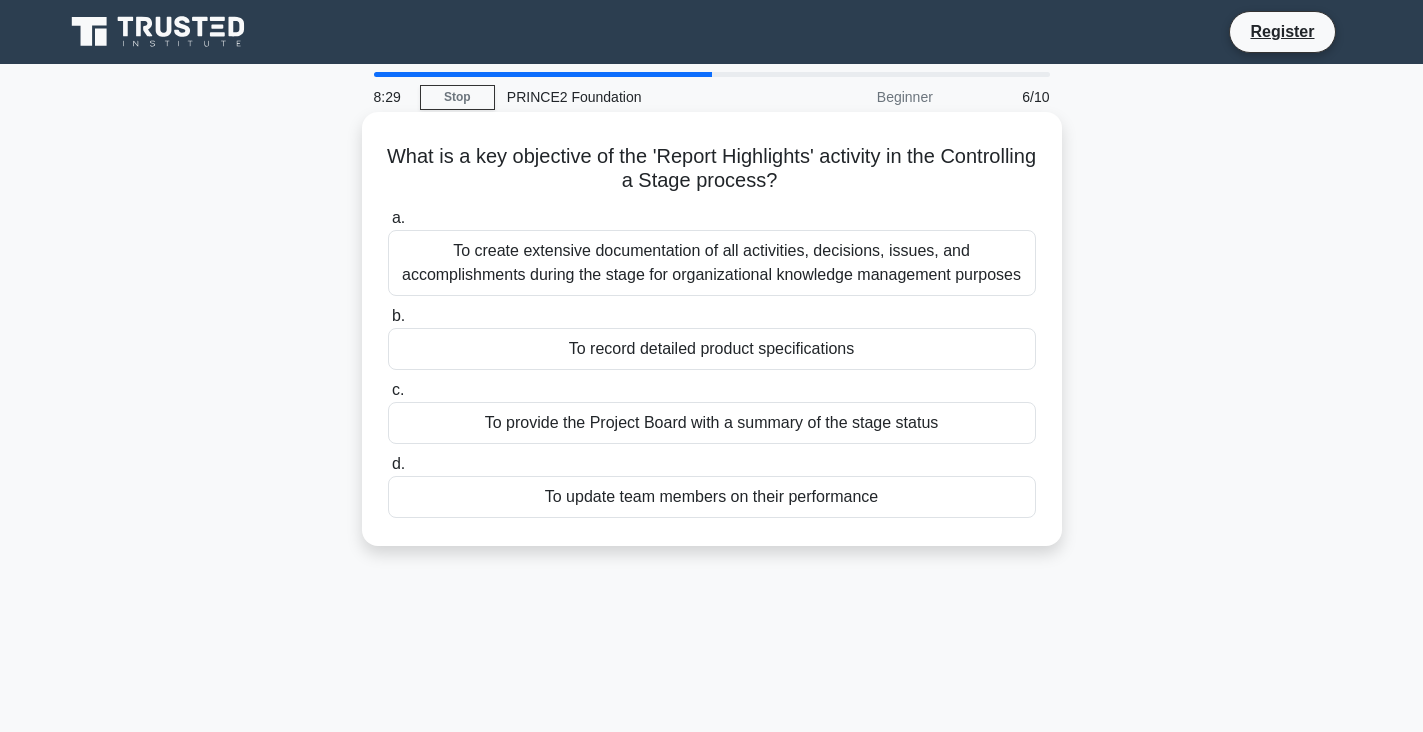 click on "To create extensive documentation of all activities, decisions, issues, and accomplishments during the stage for organizational knowledge management purposes" at bounding box center [712, 263] 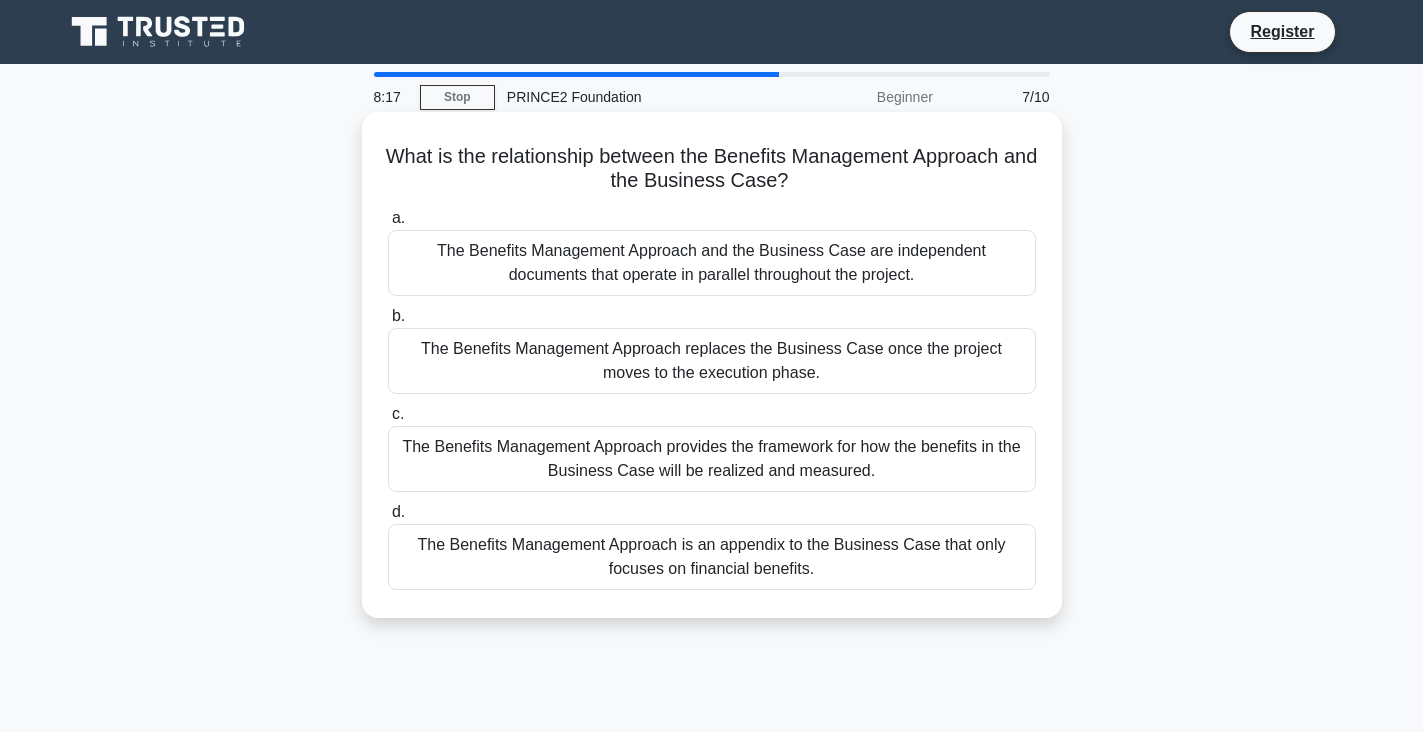 click on "The Benefits Management Approach provides the framework for how the benefits in the Business Case will be realized and measured." at bounding box center [712, 459] 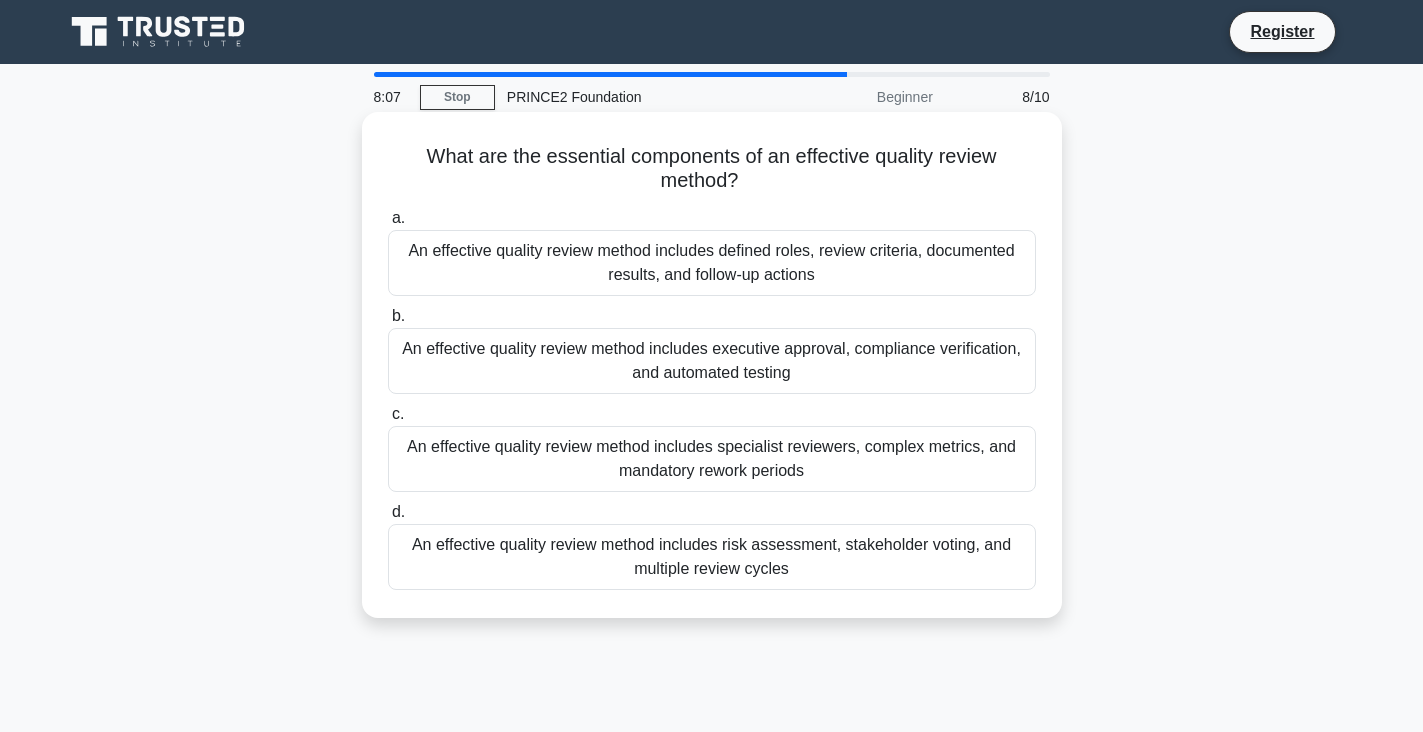 click on "An effective quality review method includes executive approval, compliance verification, and automated testing" at bounding box center (712, 361) 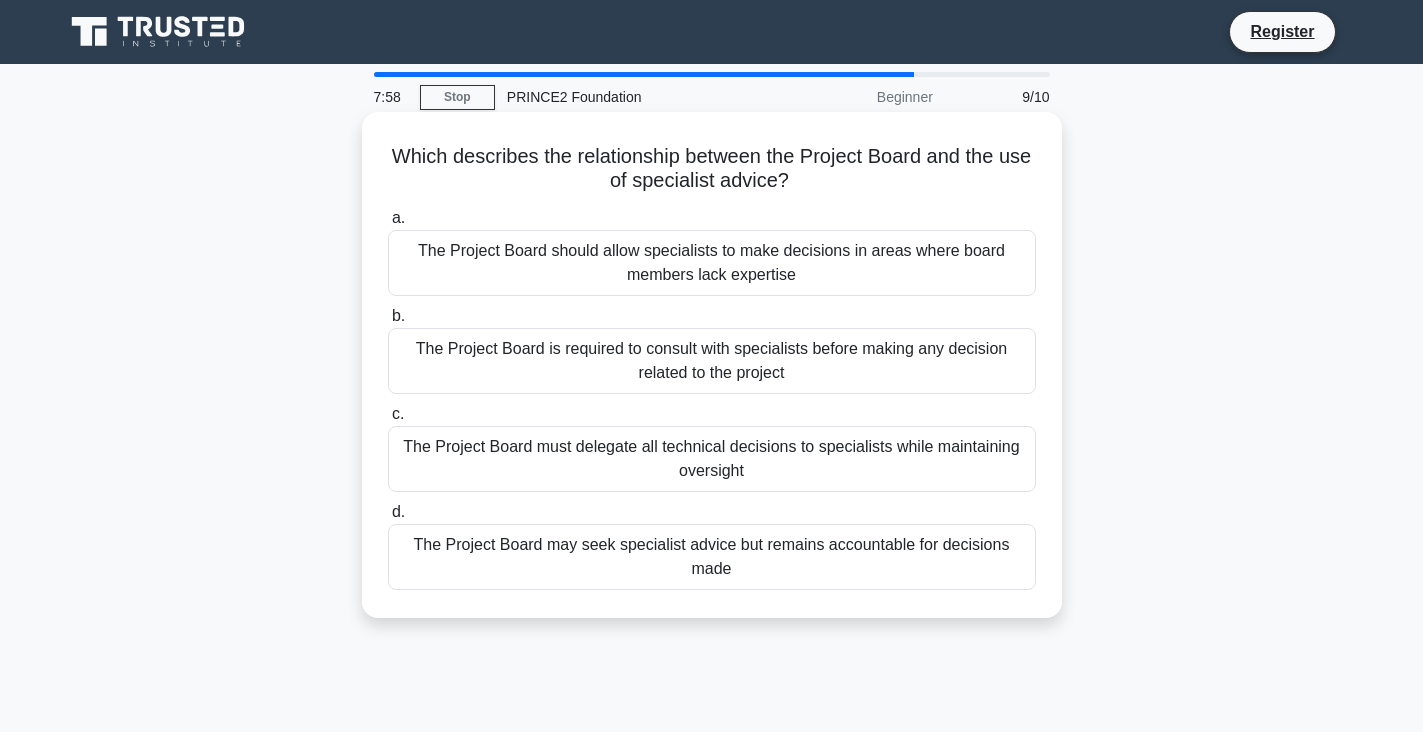 click on "The Project Board must delegate all technical decisions to specialists while maintaining oversight" at bounding box center (712, 459) 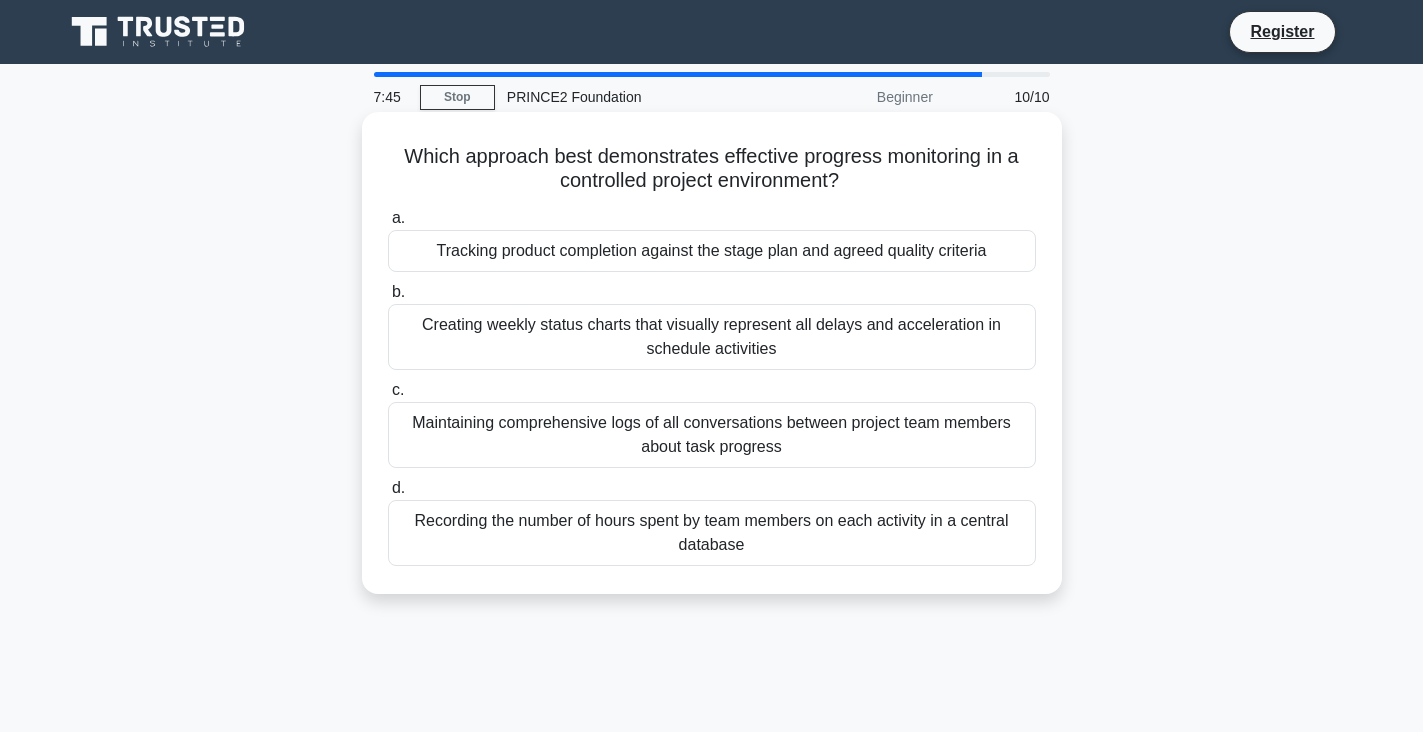 click on "Recording the number of hours spent by team members on each activity in a central database" at bounding box center (712, 533) 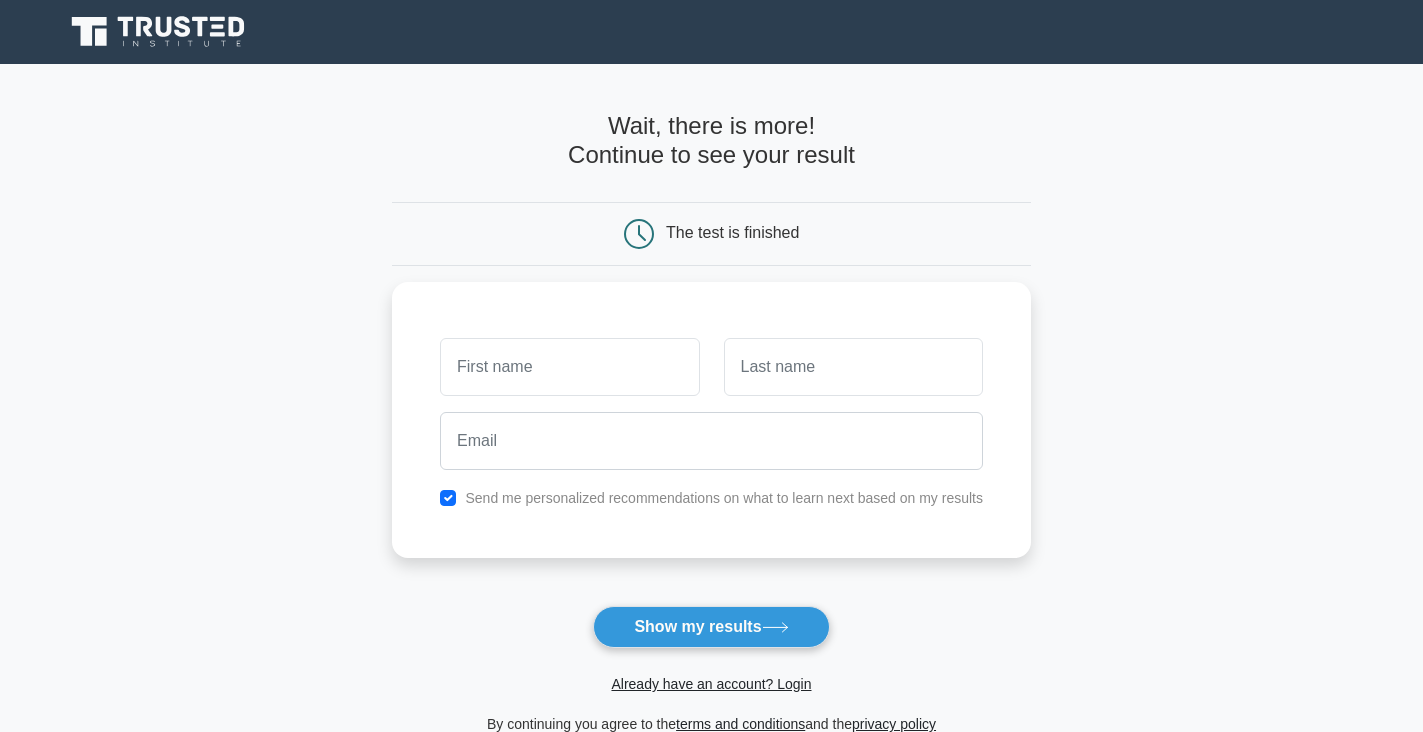 scroll, scrollTop: 0, scrollLeft: 0, axis: both 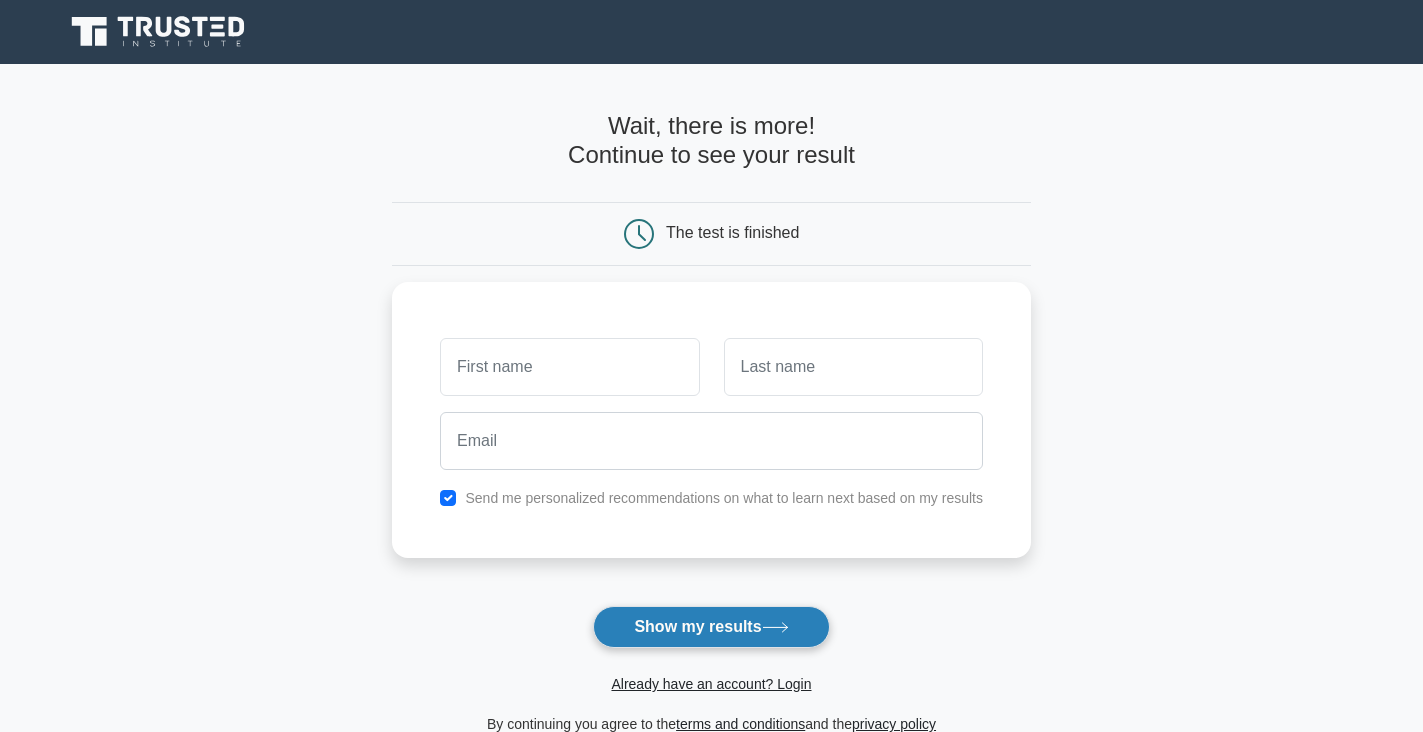click on "Show my results" at bounding box center (711, 627) 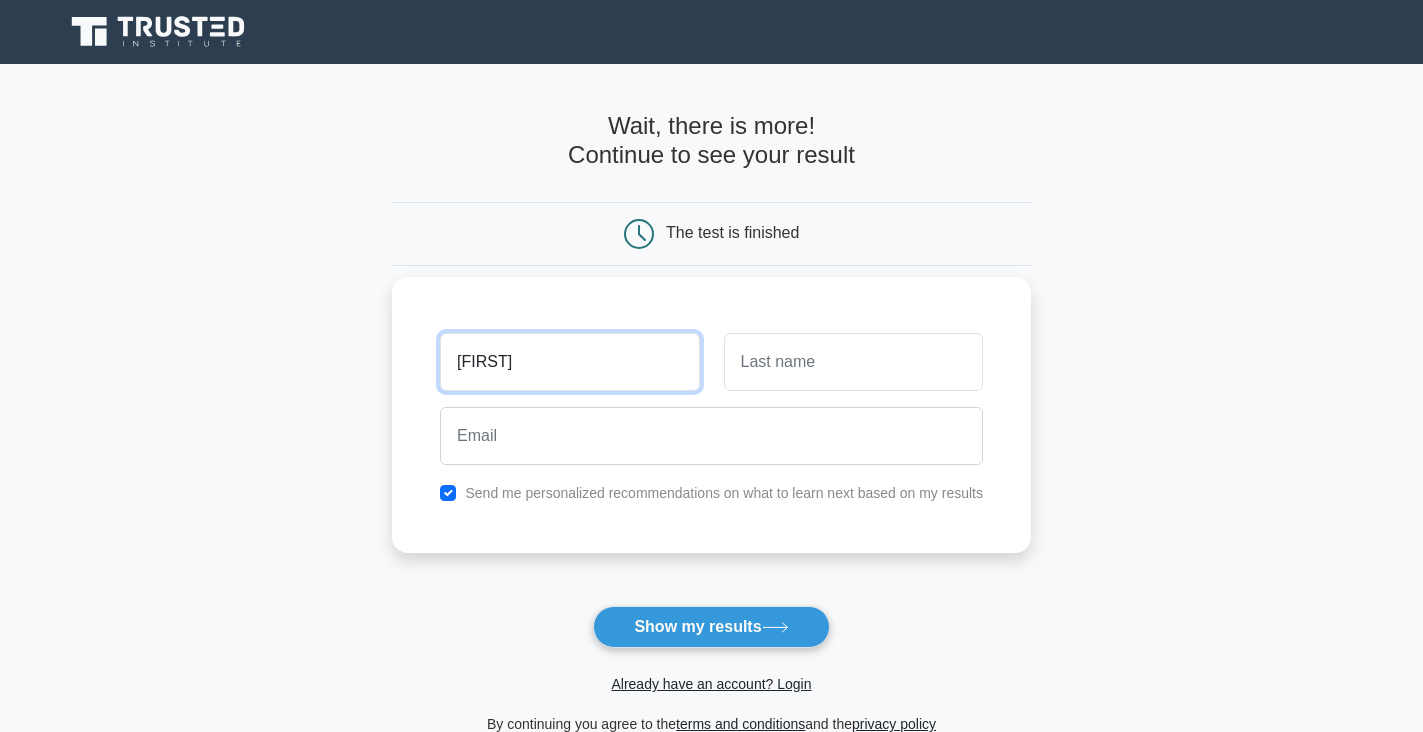 type on "bisma" 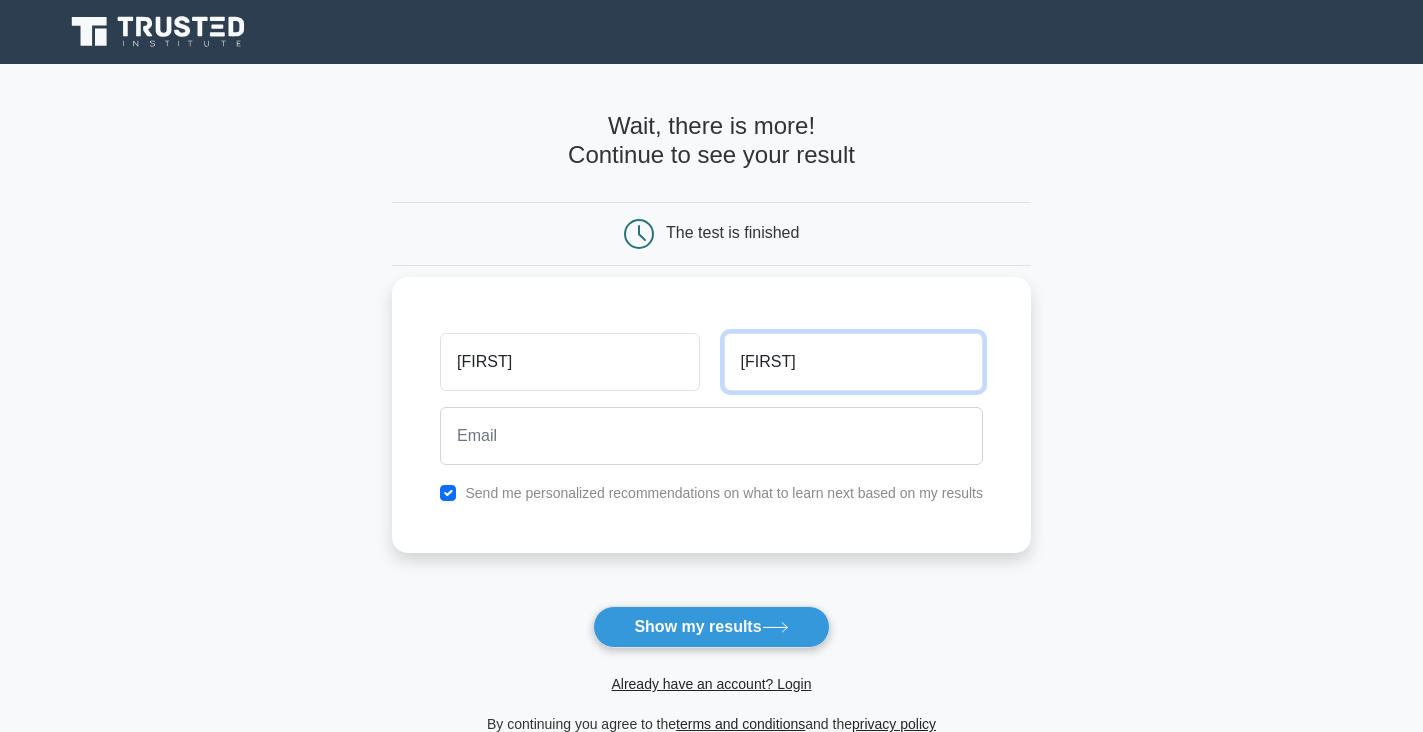 type on "faisal" 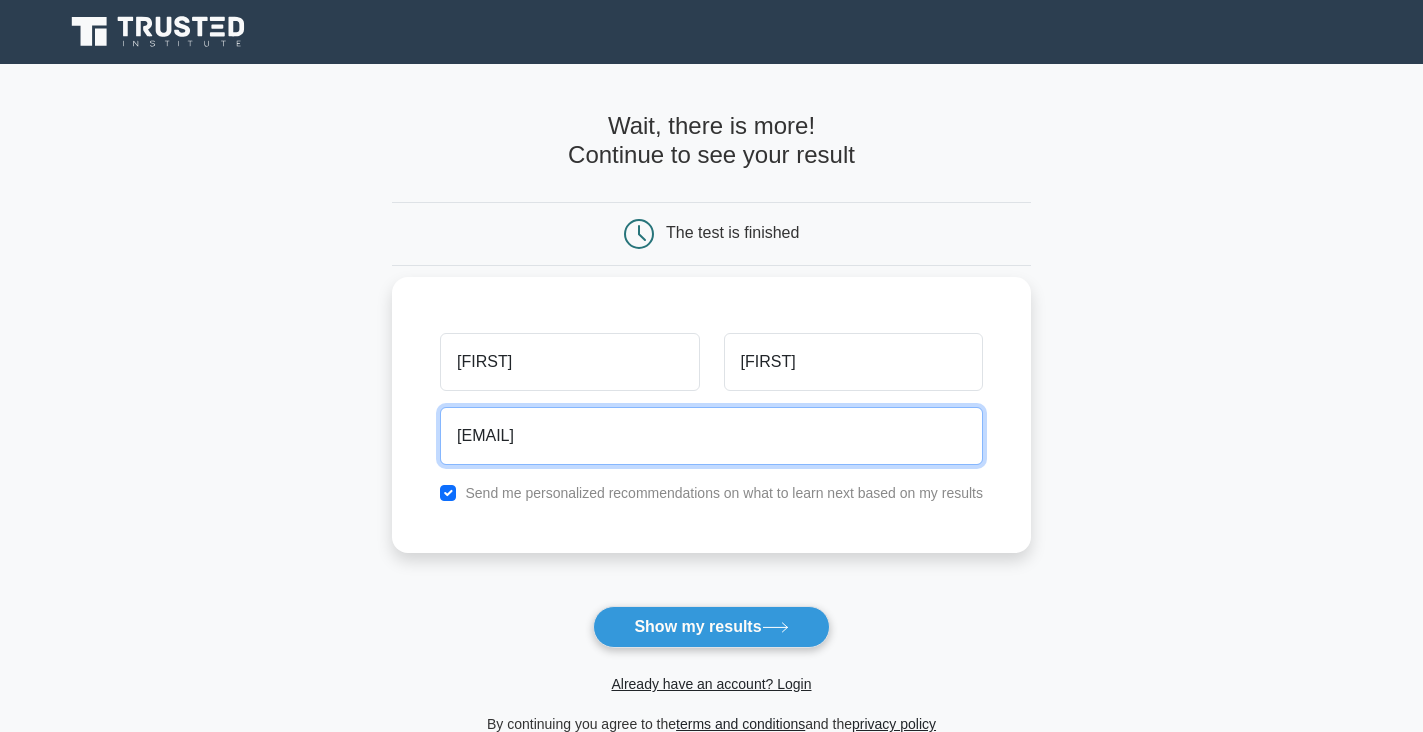 type on "ringgitdelima@yahoo.com" 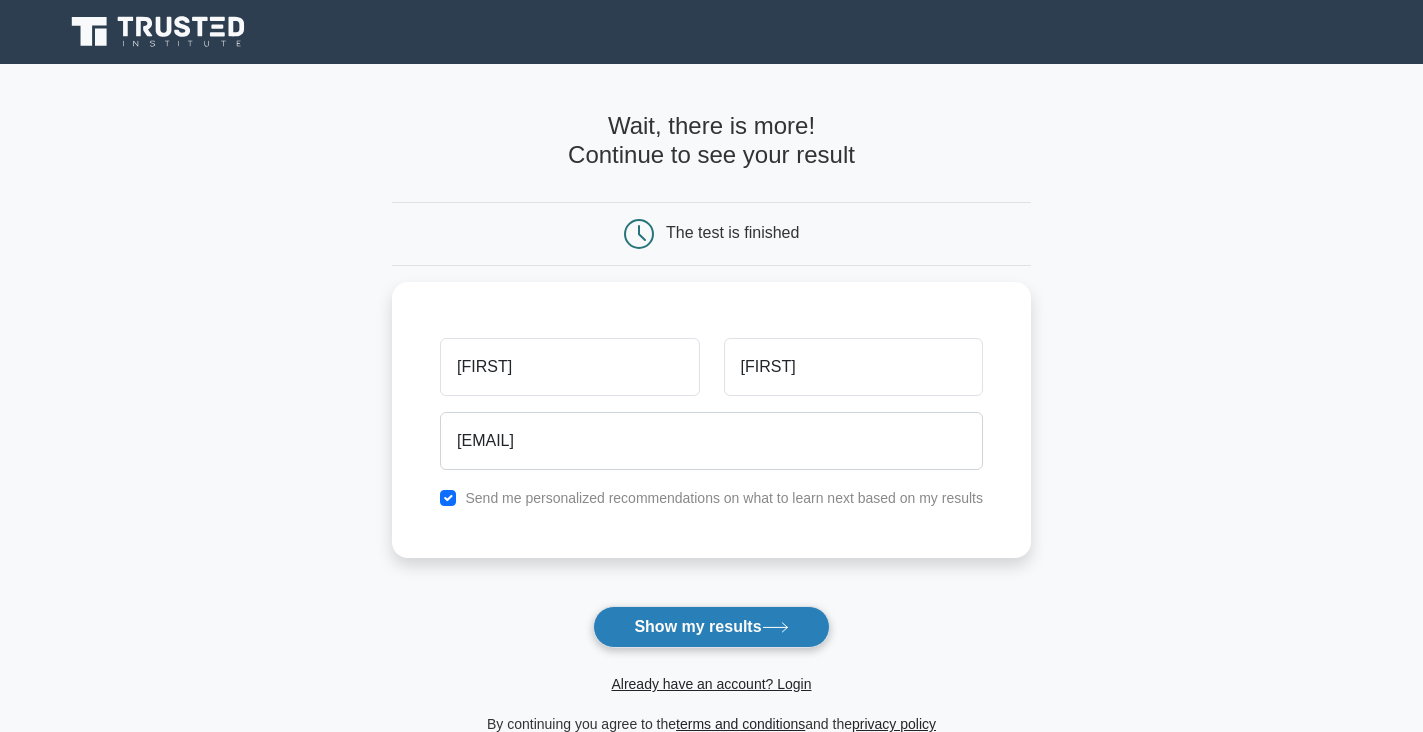 click on "Show my results" at bounding box center (711, 627) 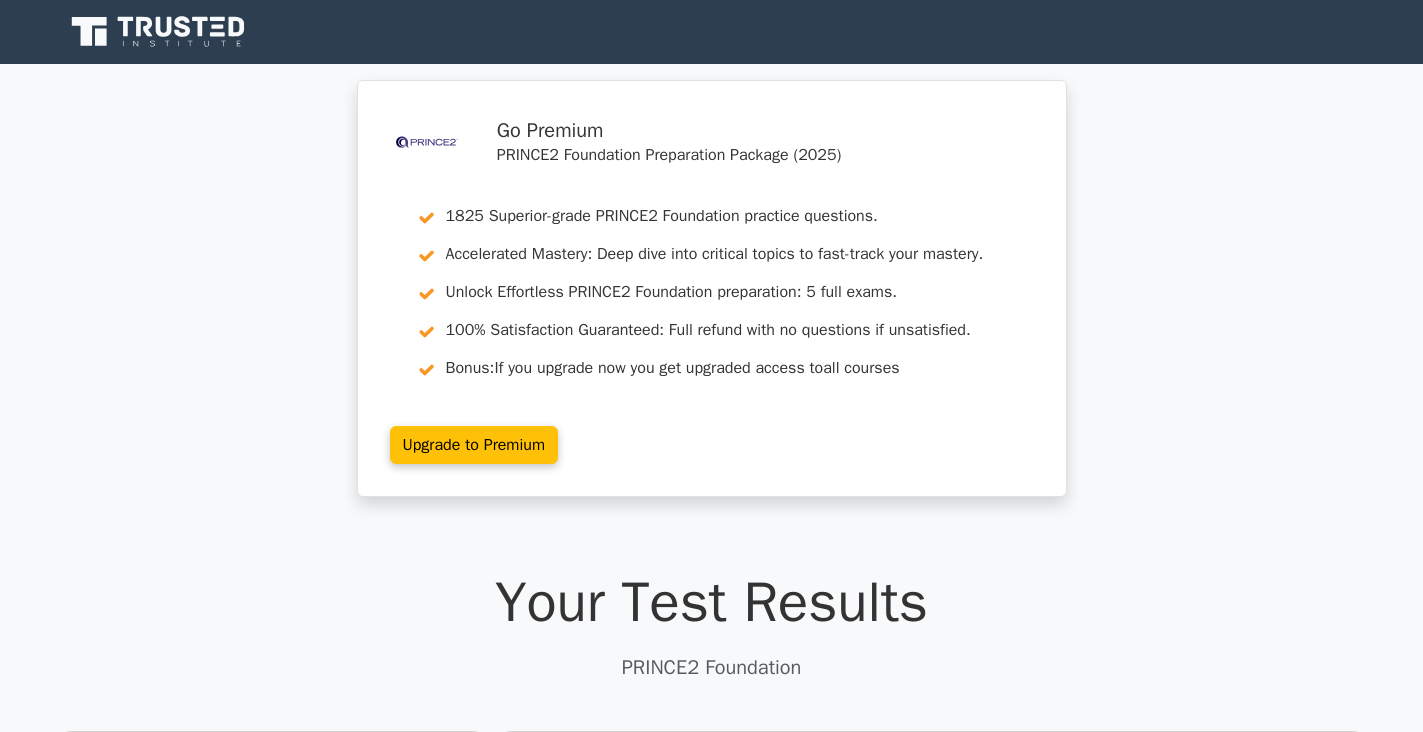 scroll, scrollTop: 0, scrollLeft: 0, axis: both 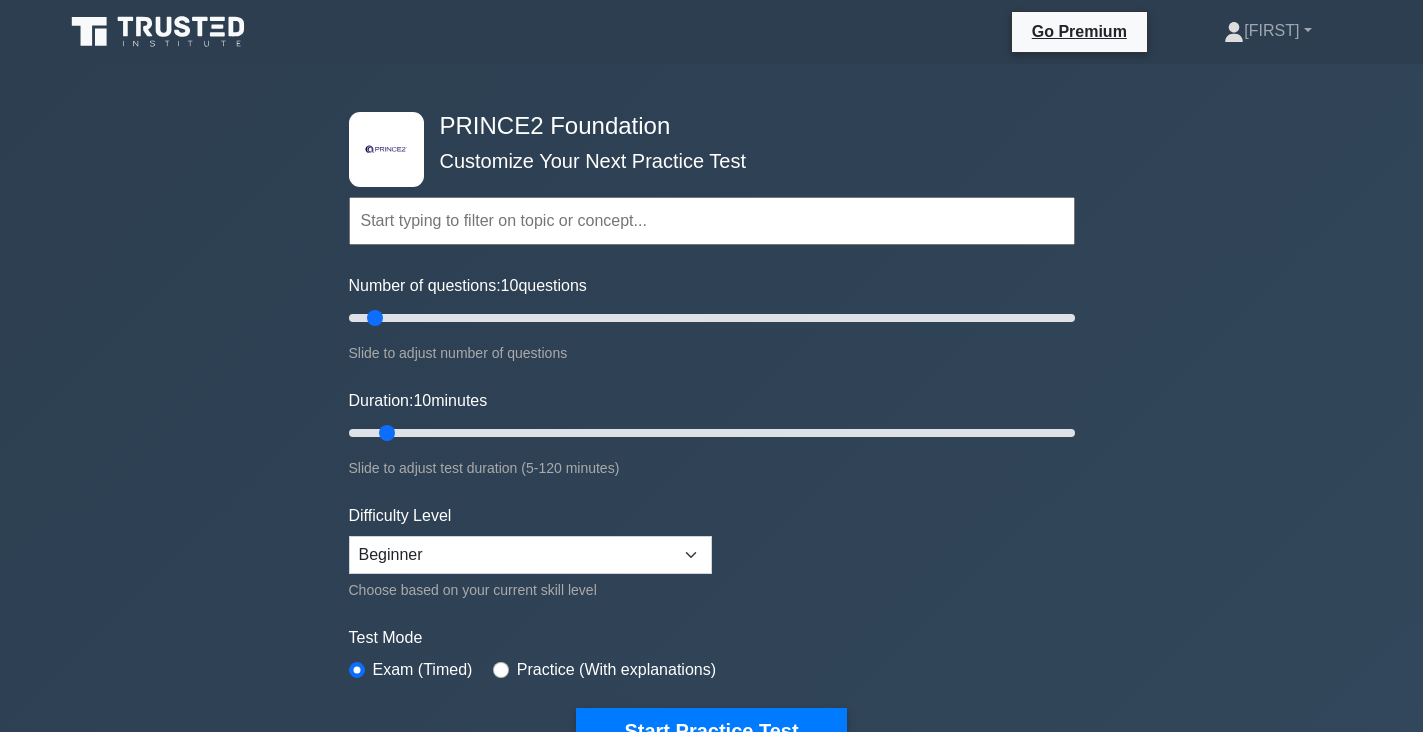 click at bounding box center [712, 221] 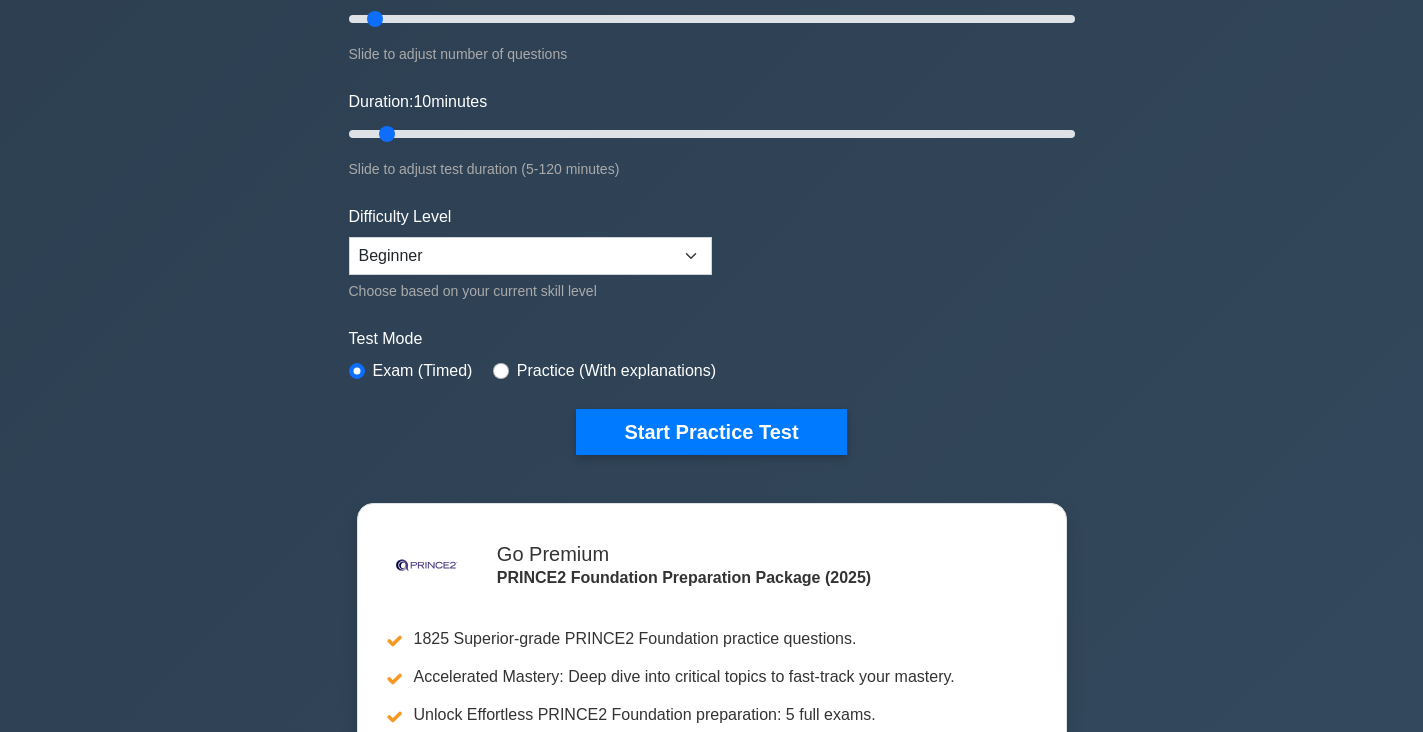 scroll, scrollTop: 300, scrollLeft: 0, axis: vertical 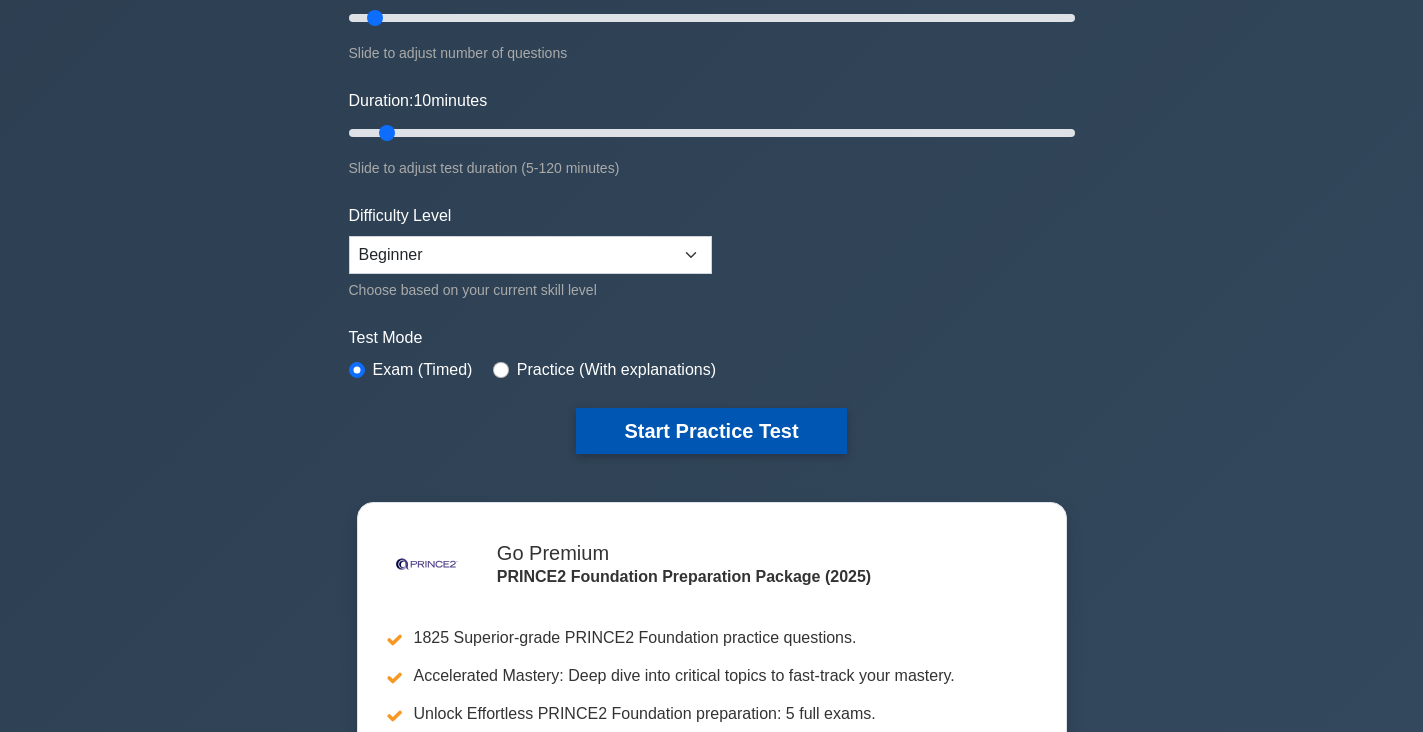 type on "ENGLISH" 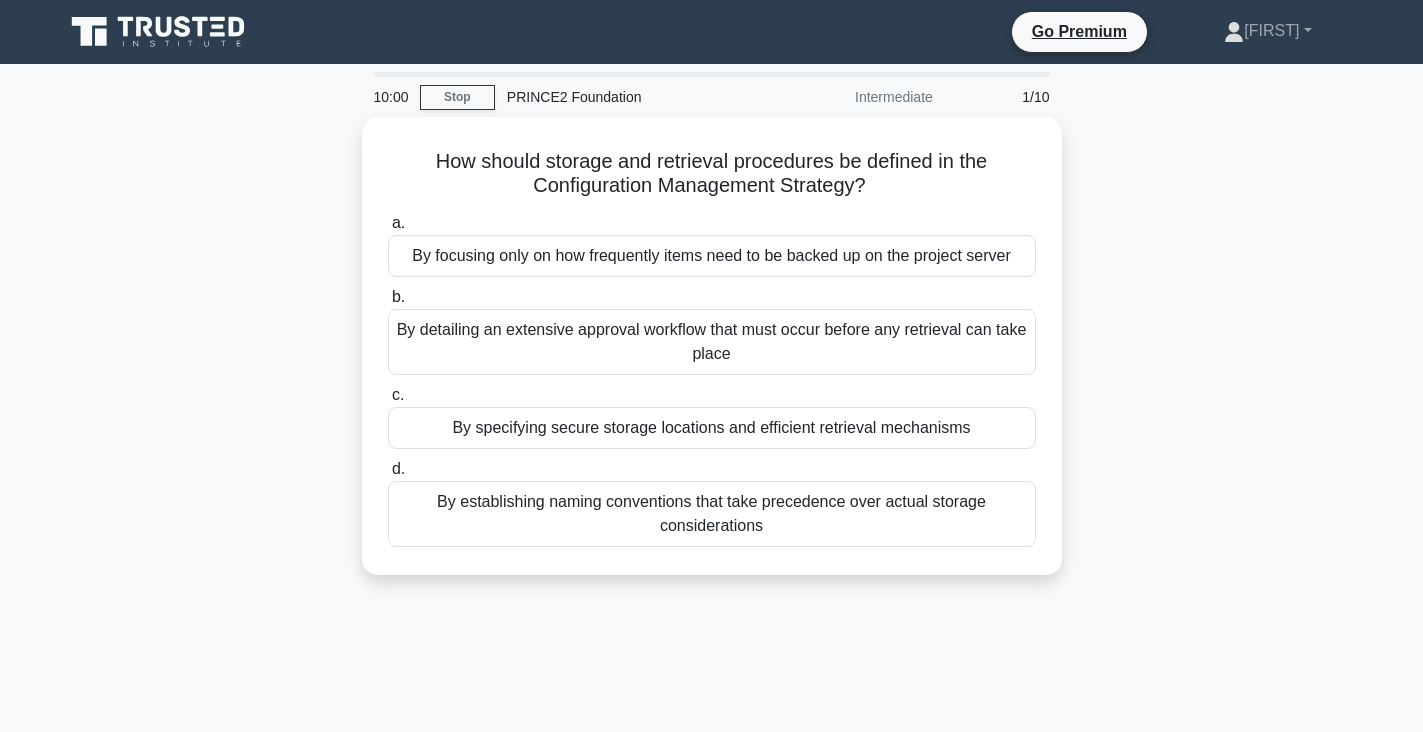 scroll, scrollTop: 0, scrollLeft: 0, axis: both 